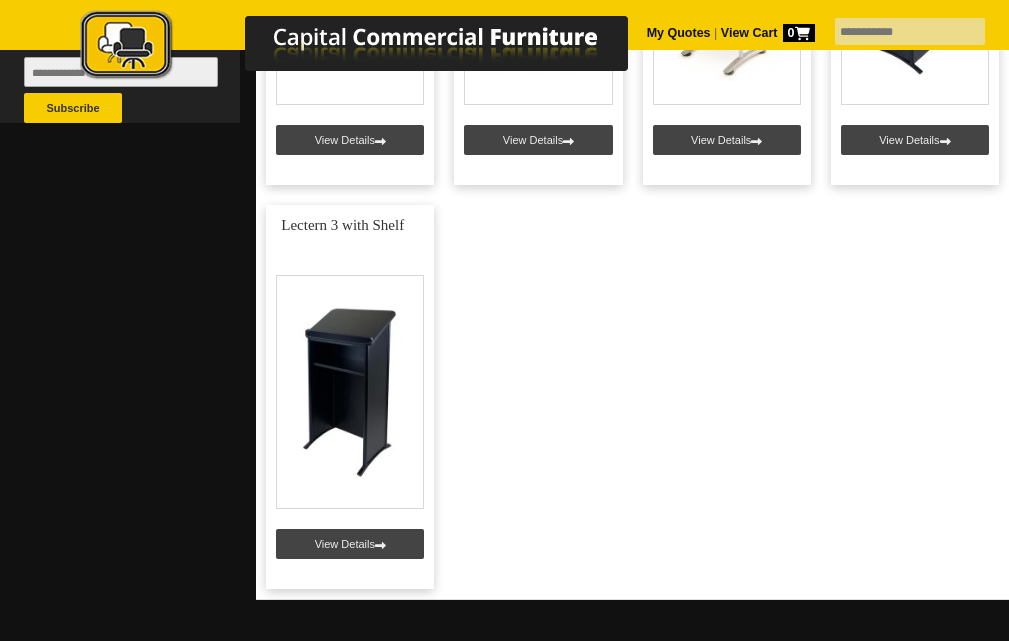 scroll, scrollTop: 800, scrollLeft: 0, axis: vertical 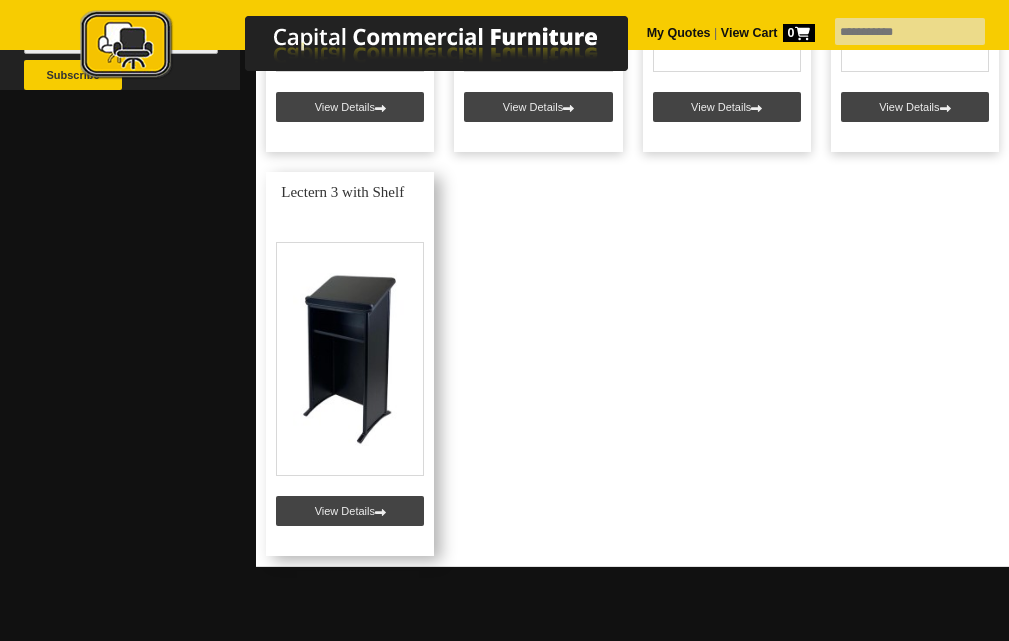 click at bounding box center (350, 364) 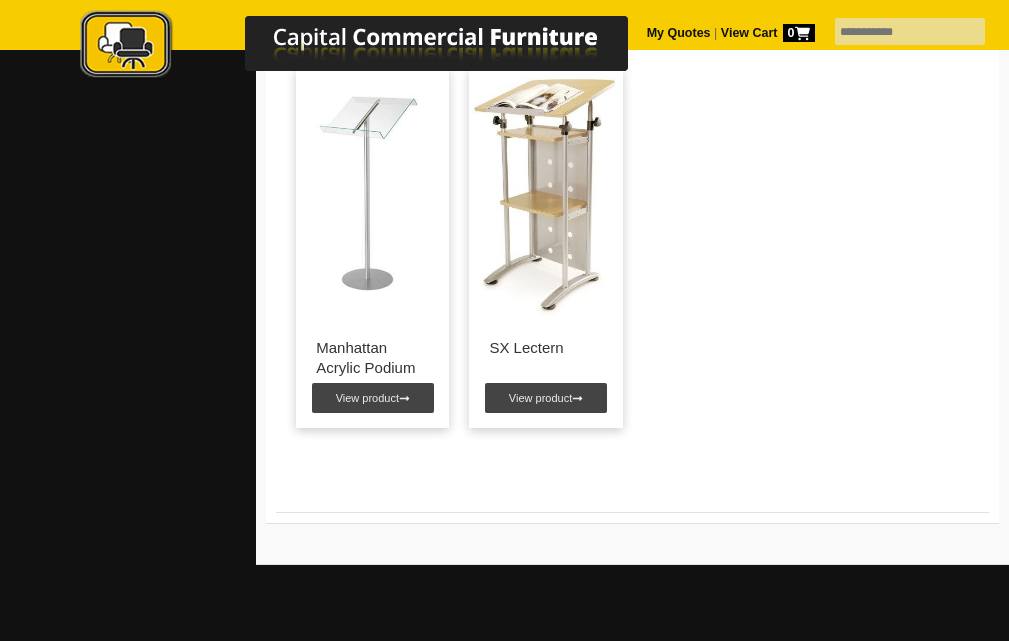 scroll, scrollTop: 2100, scrollLeft: 0, axis: vertical 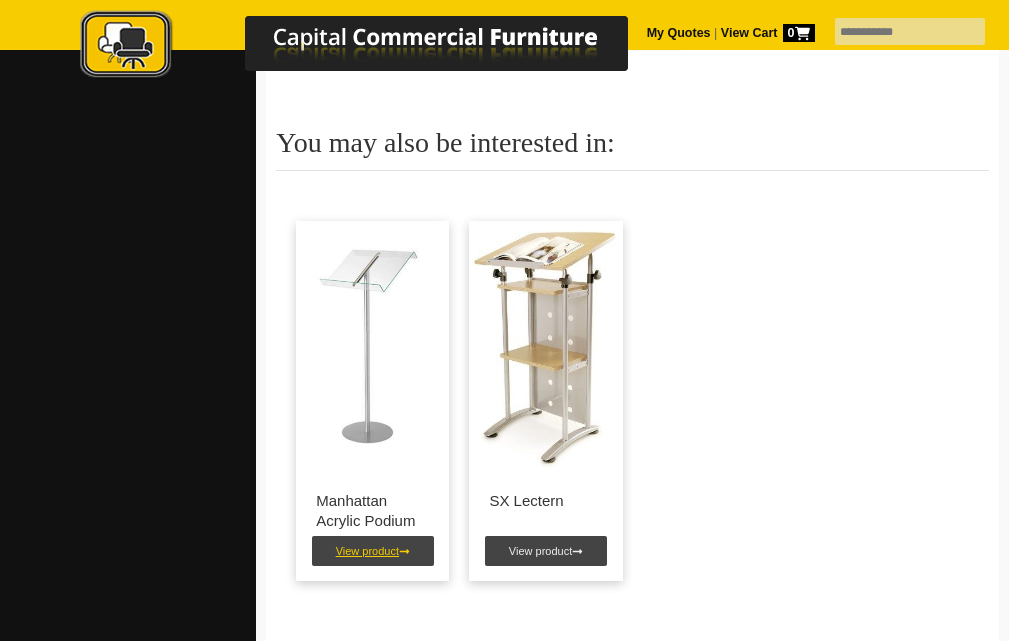 click on "View product" at bounding box center (373, 551) 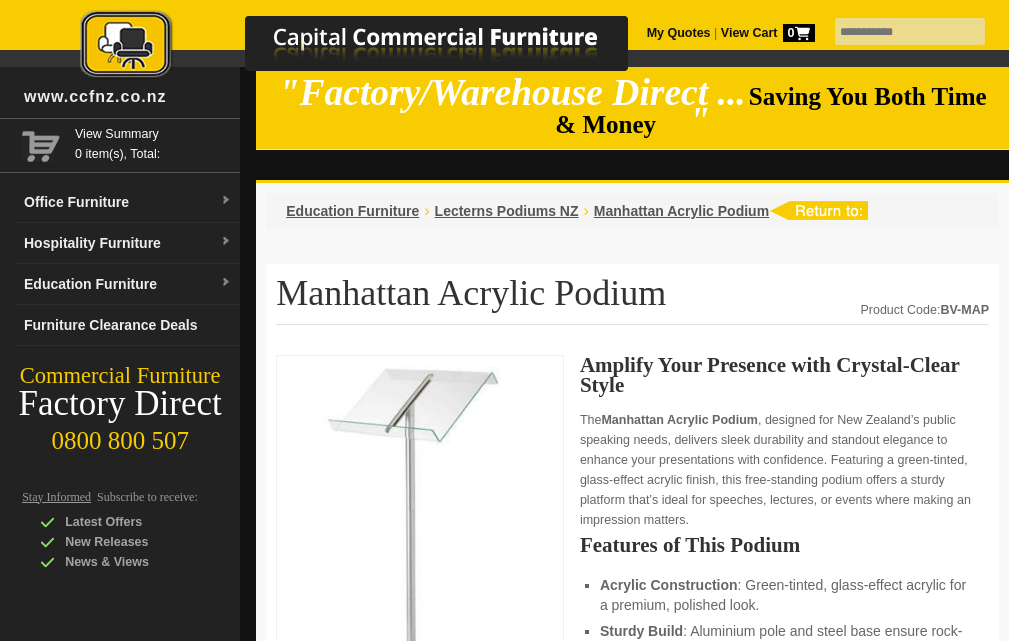 scroll, scrollTop: 0, scrollLeft: 0, axis: both 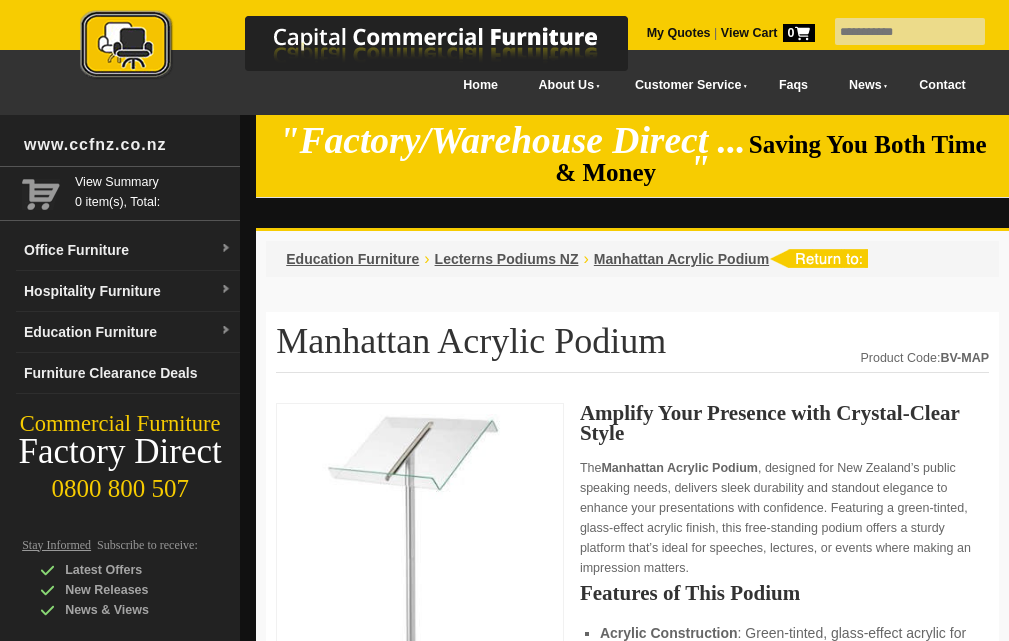 click at bounding box center (375, 49) 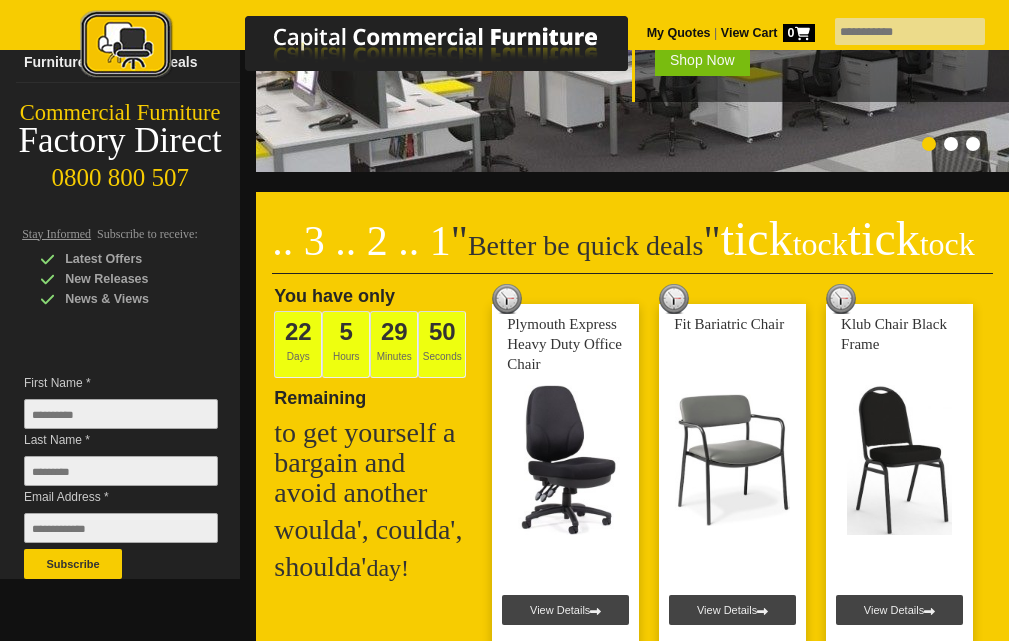 scroll, scrollTop: 0, scrollLeft: 0, axis: both 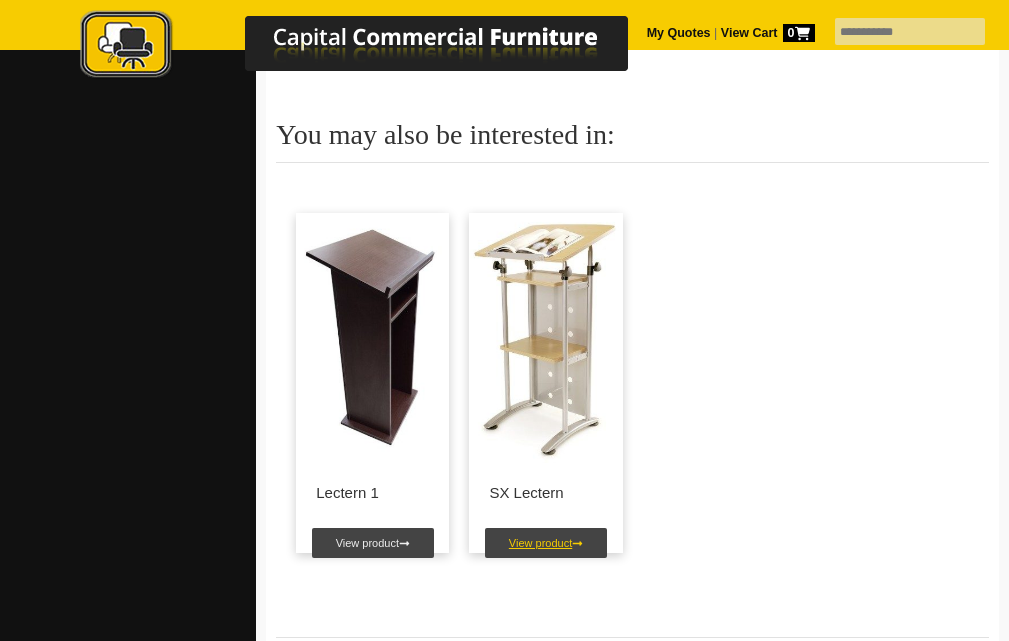 click on "View product" at bounding box center (546, 543) 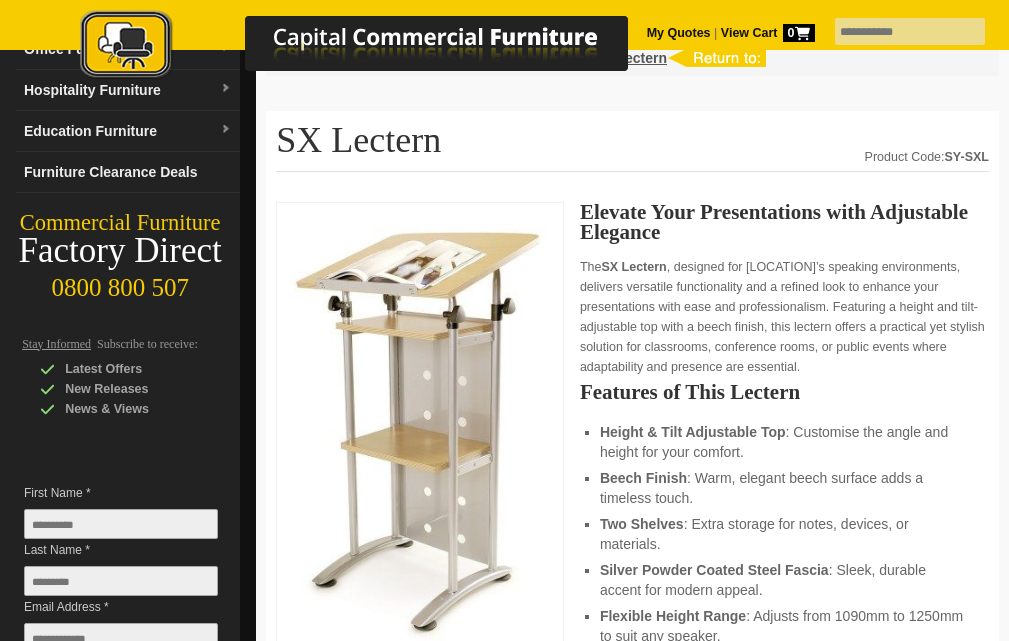 scroll, scrollTop: 0, scrollLeft: 0, axis: both 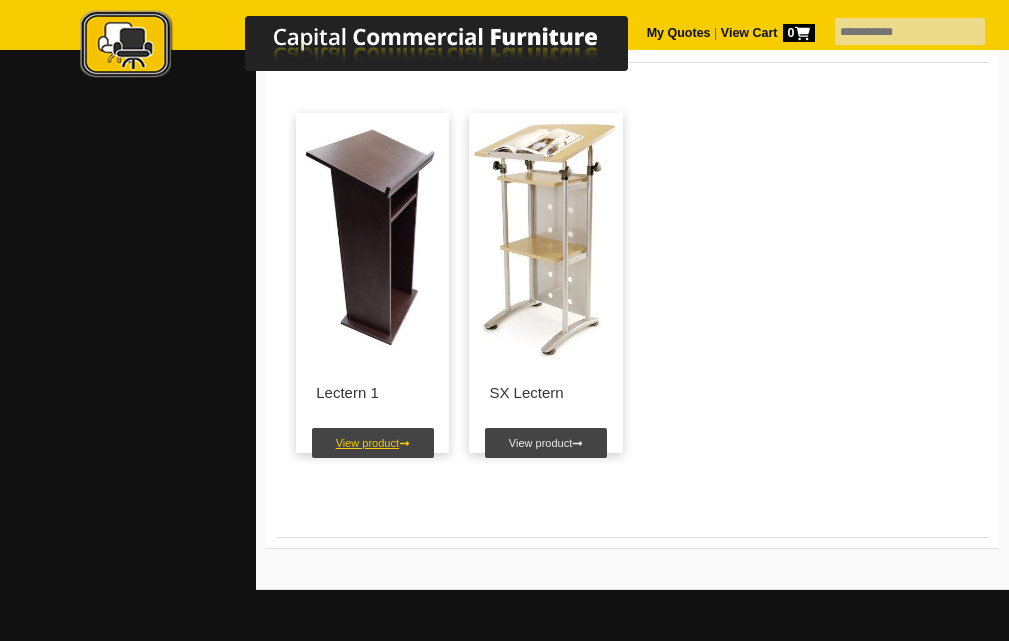 click on "View product" at bounding box center (373, 443) 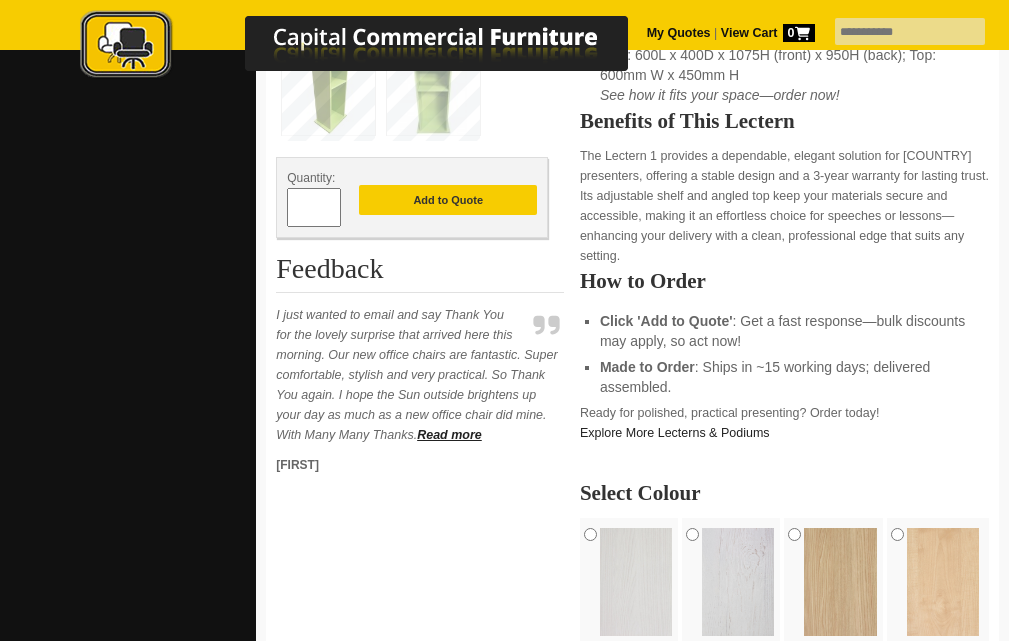 scroll, scrollTop: 1000, scrollLeft: 0, axis: vertical 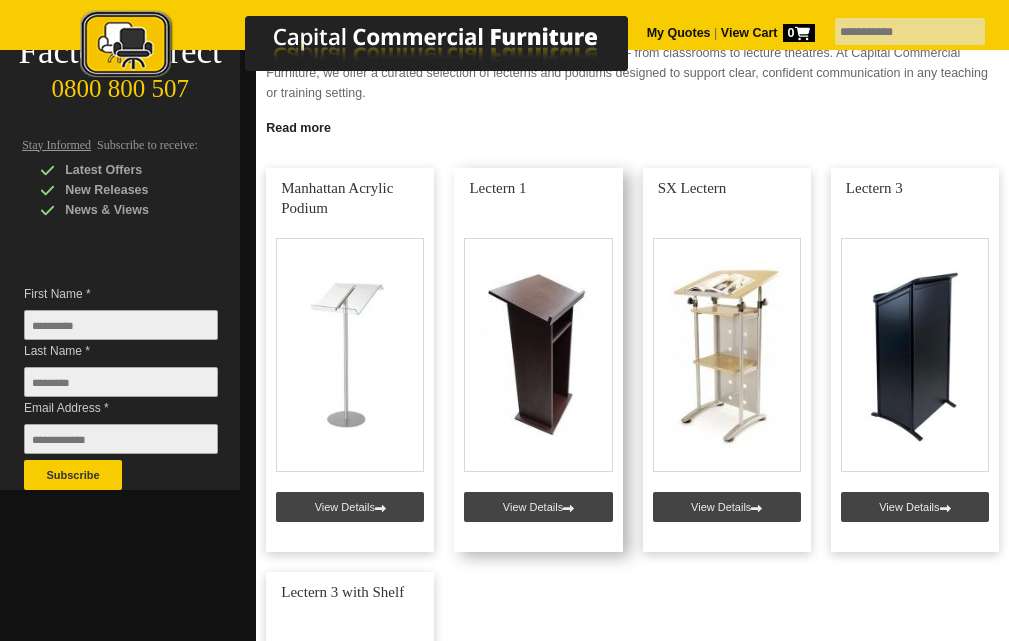 click at bounding box center (538, 360) 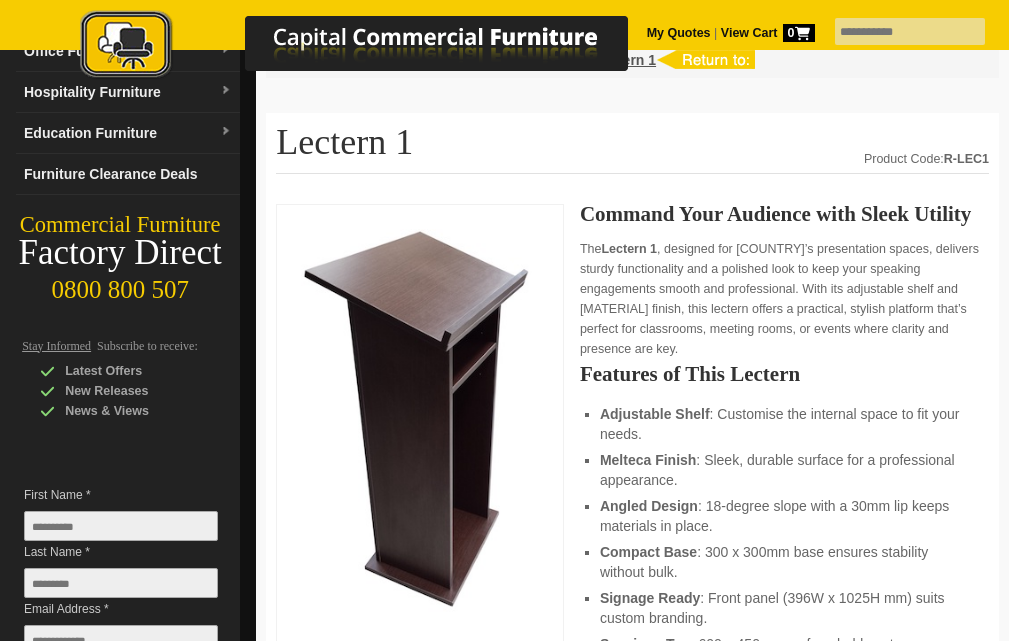scroll, scrollTop: 200, scrollLeft: 0, axis: vertical 